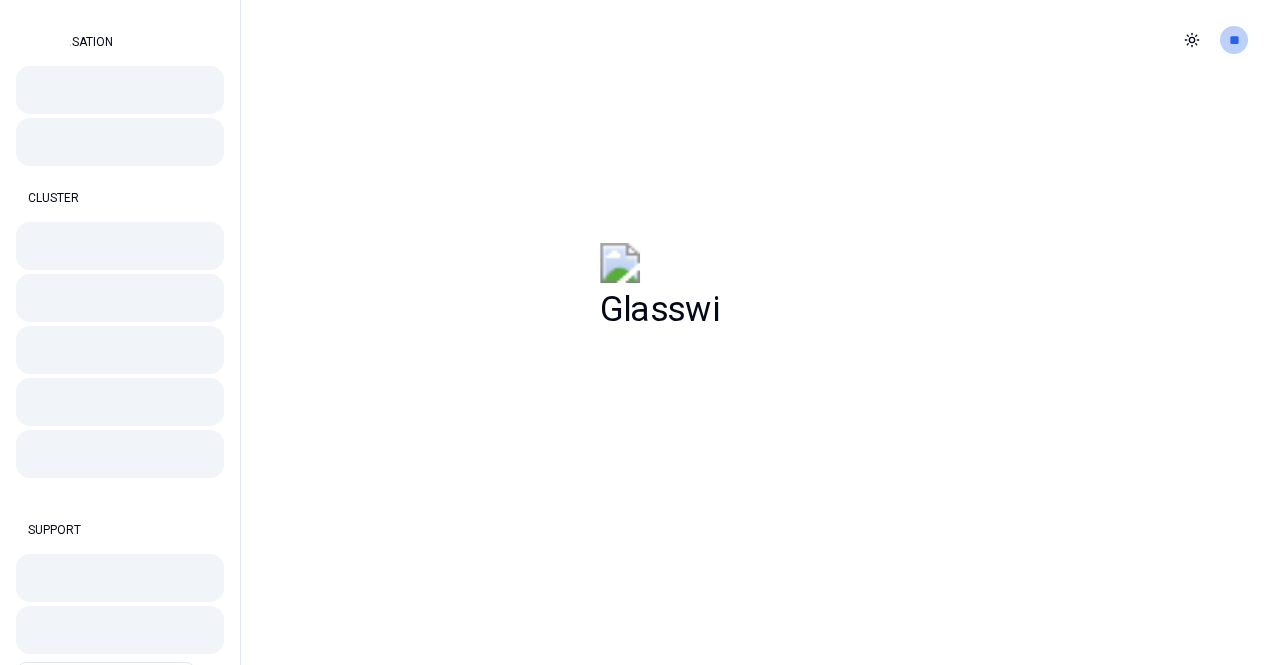 scroll, scrollTop: 0, scrollLeft: 0, axis: both 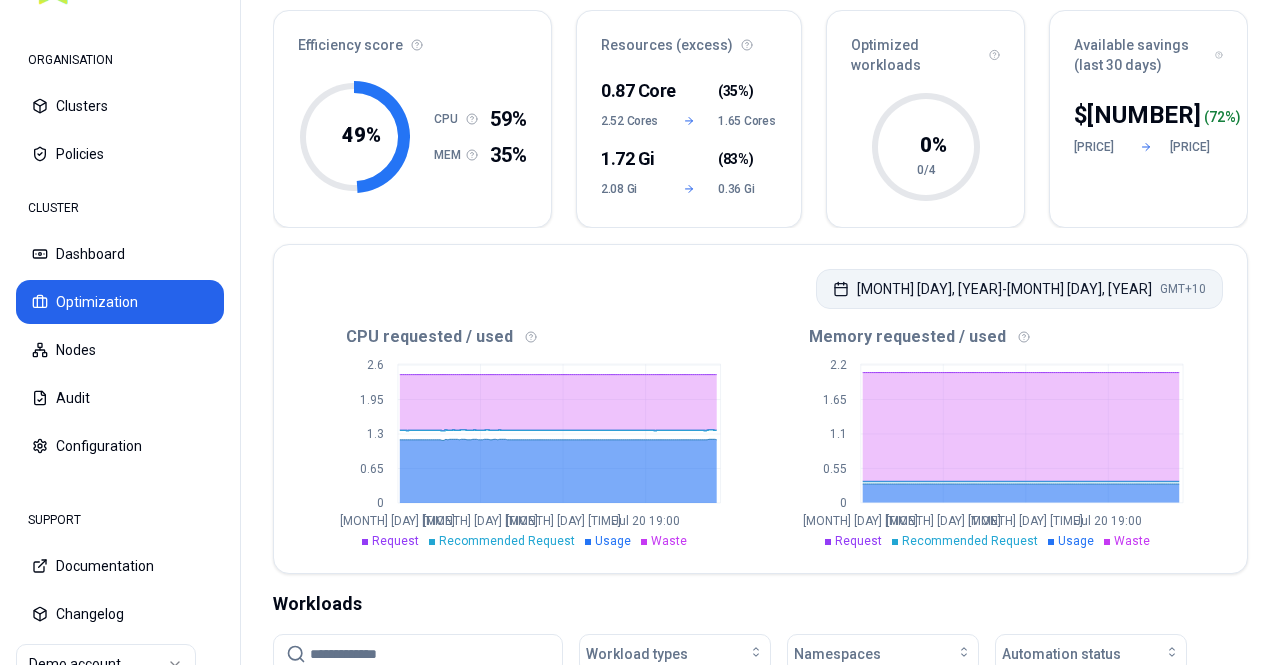 click on "[MONTH] [DAY], [YEAR]  -  [MONTH] [DAY], [YEAR] GMT+10" at bounding box center (1019, 289) 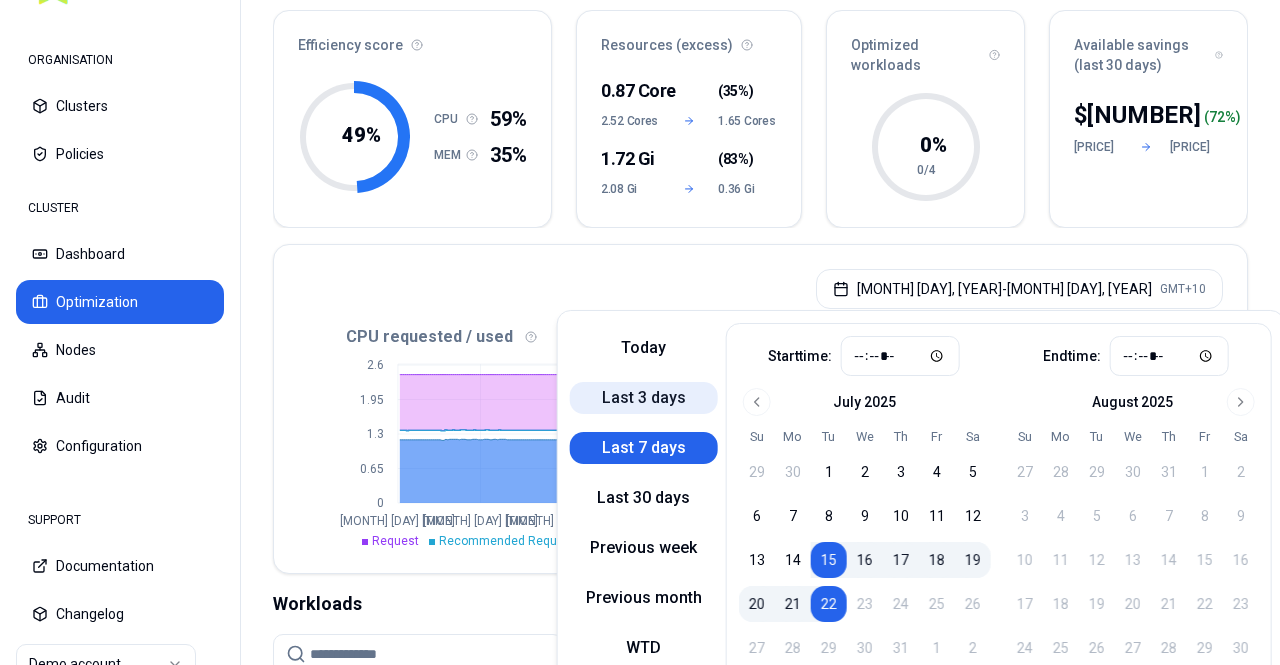 click on "Last 3 days" at bounding box center (644, 398) 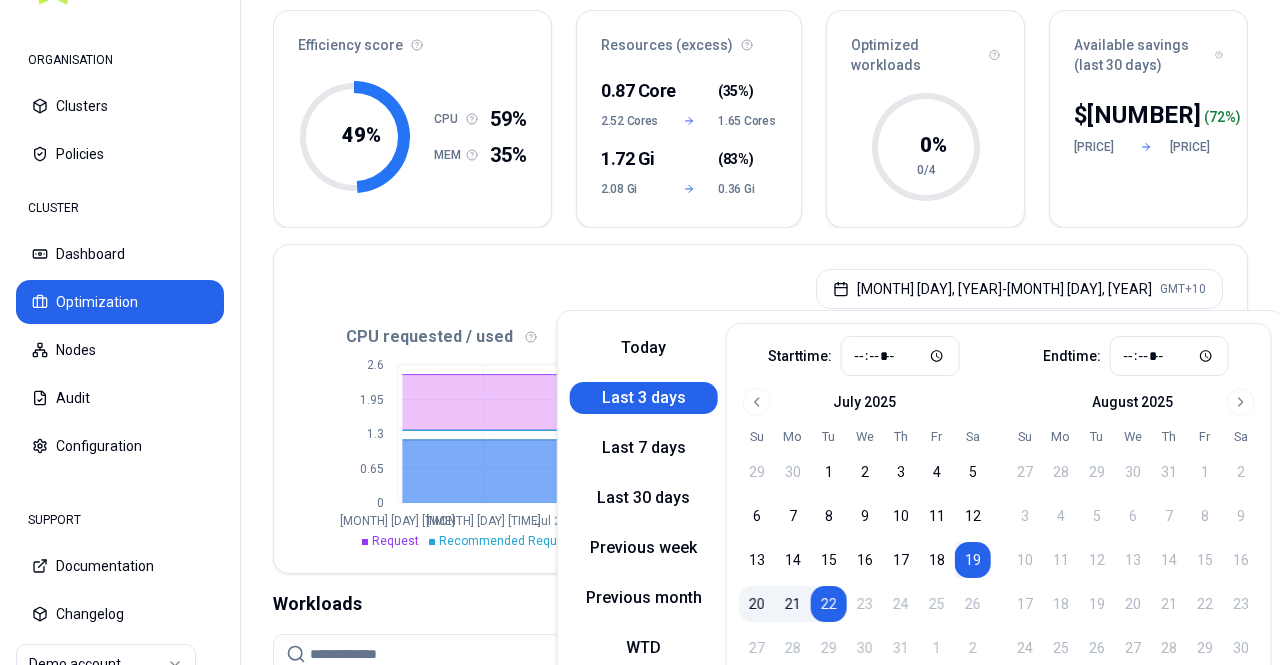 click on "[MONTH] [DAY], [YEAR]  -  [MONTH] [DAY], [YEAR] GMT+10" at bounding box center (760, 283) 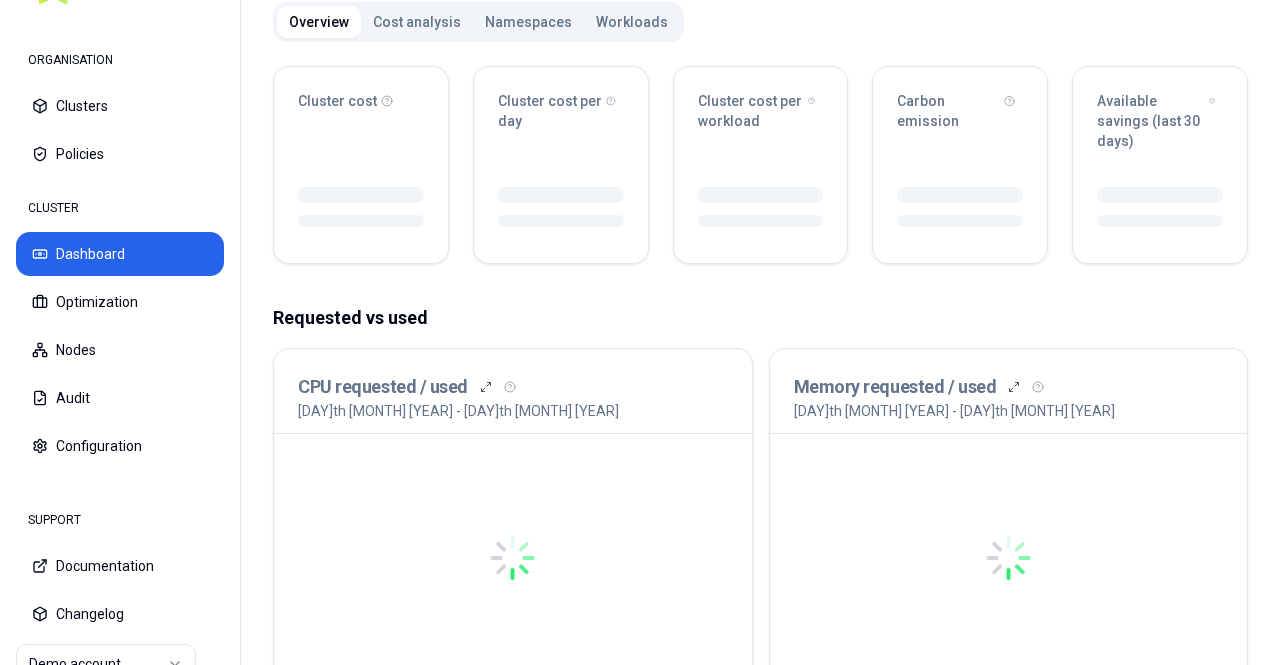 scroll, scrollTop: 0, scrollLeft: 0, axis: both 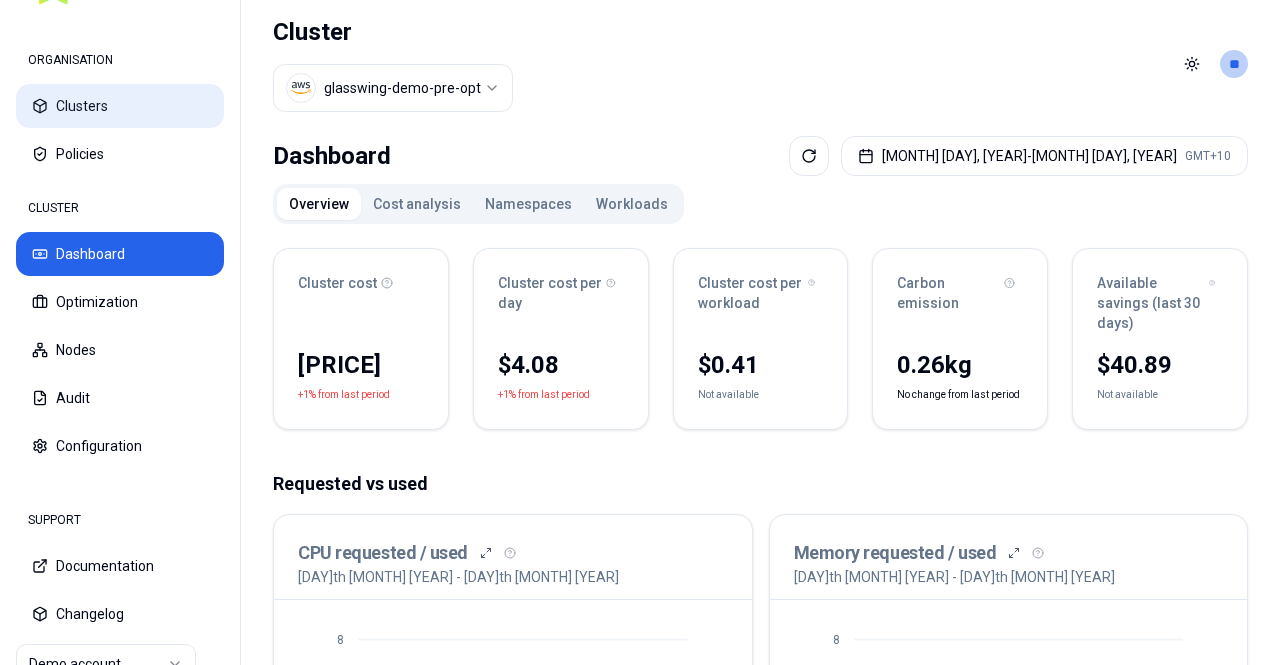 click on "Clusters" at bounding box center [120, 106] 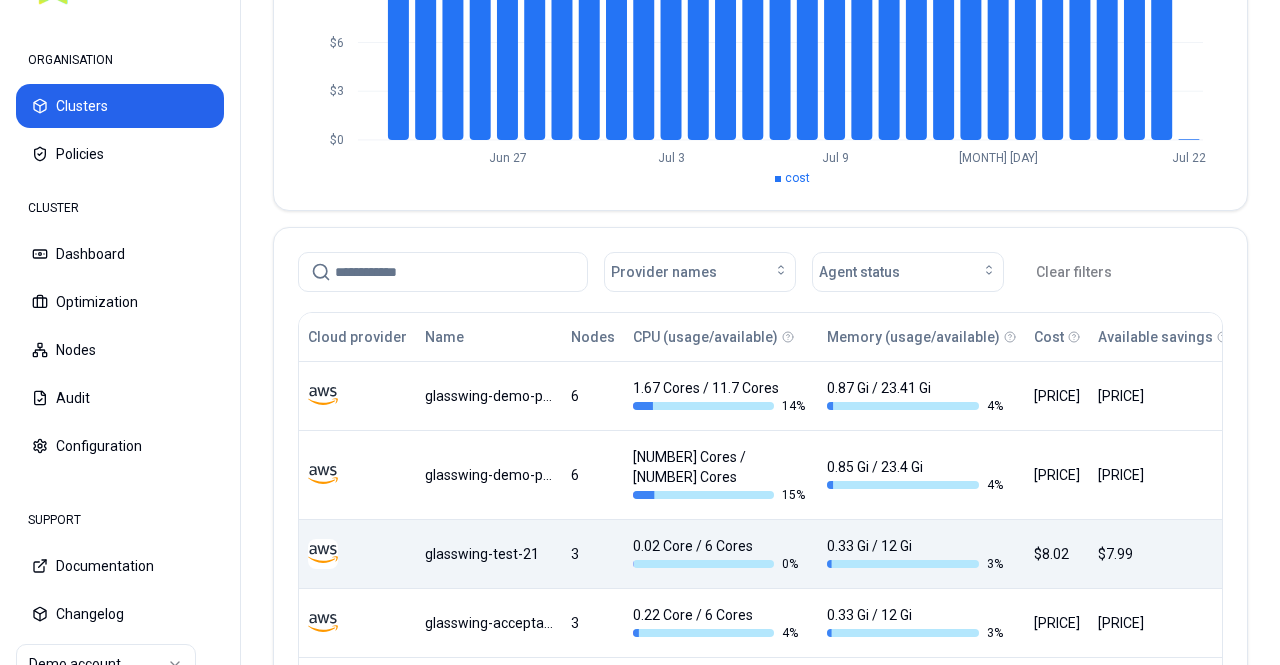 scroll, scrollTop: 0, scrollLeft: 0, axis: both 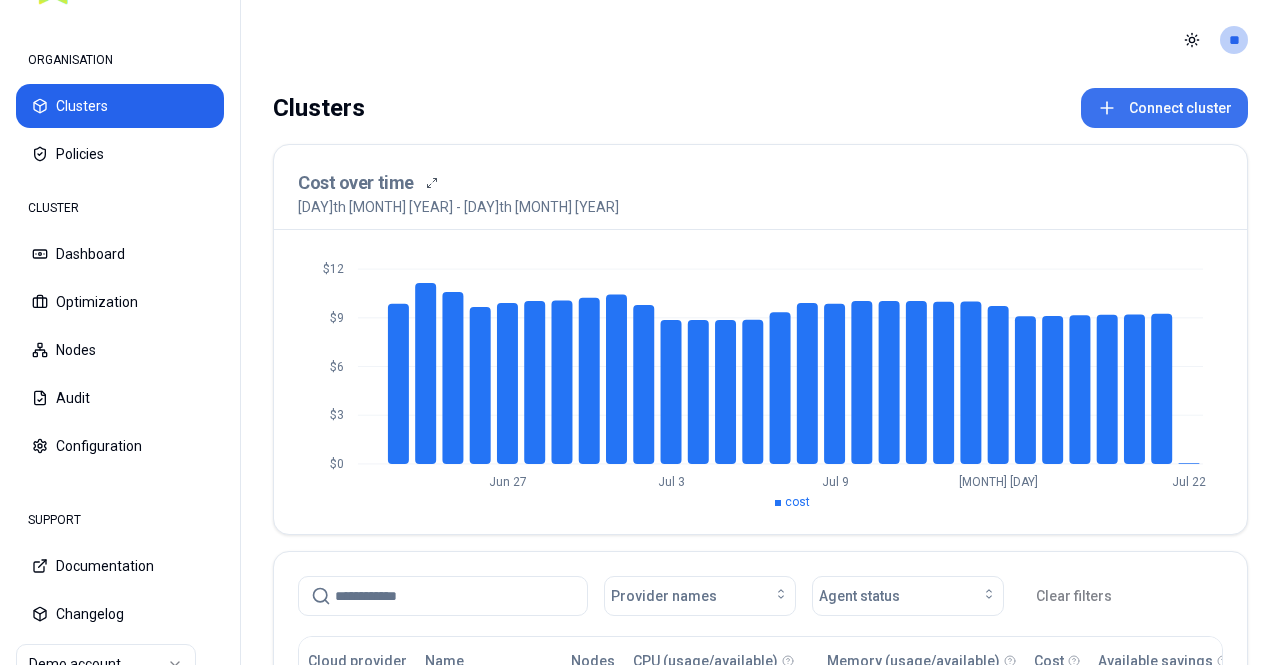 click on "Connect cluster" at bounding box center (1164, 108) 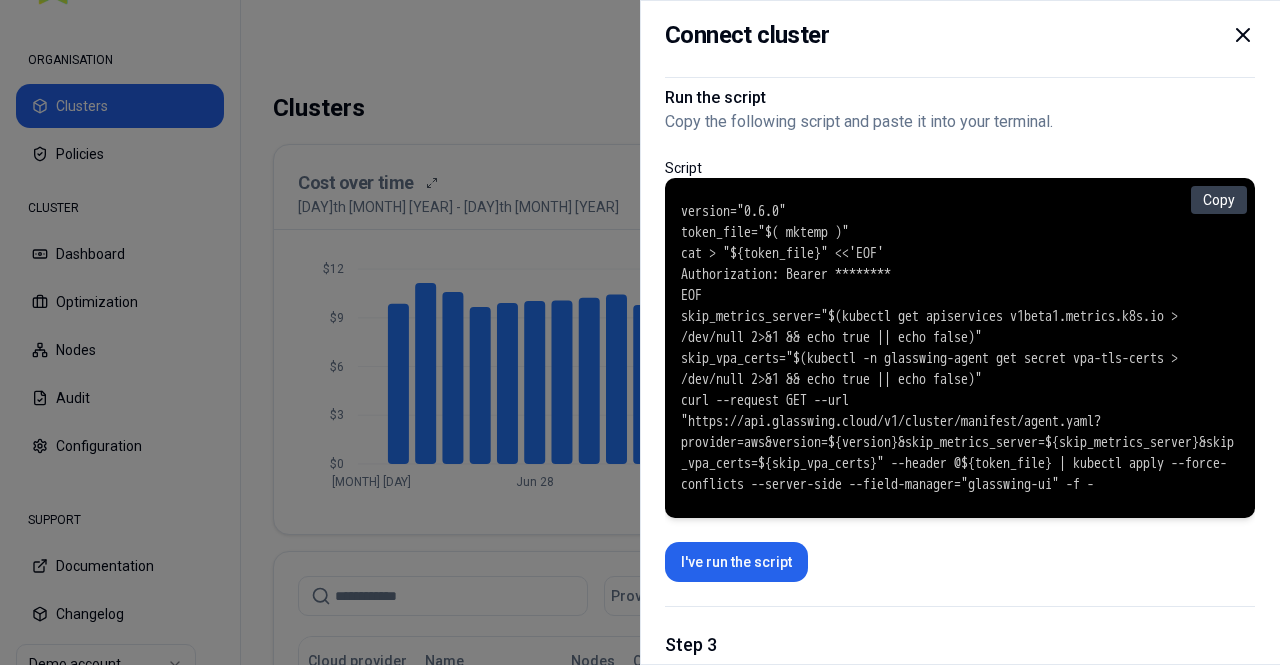 scroll, scrollTop: 293, scrollLeft: 0, axis: vertical 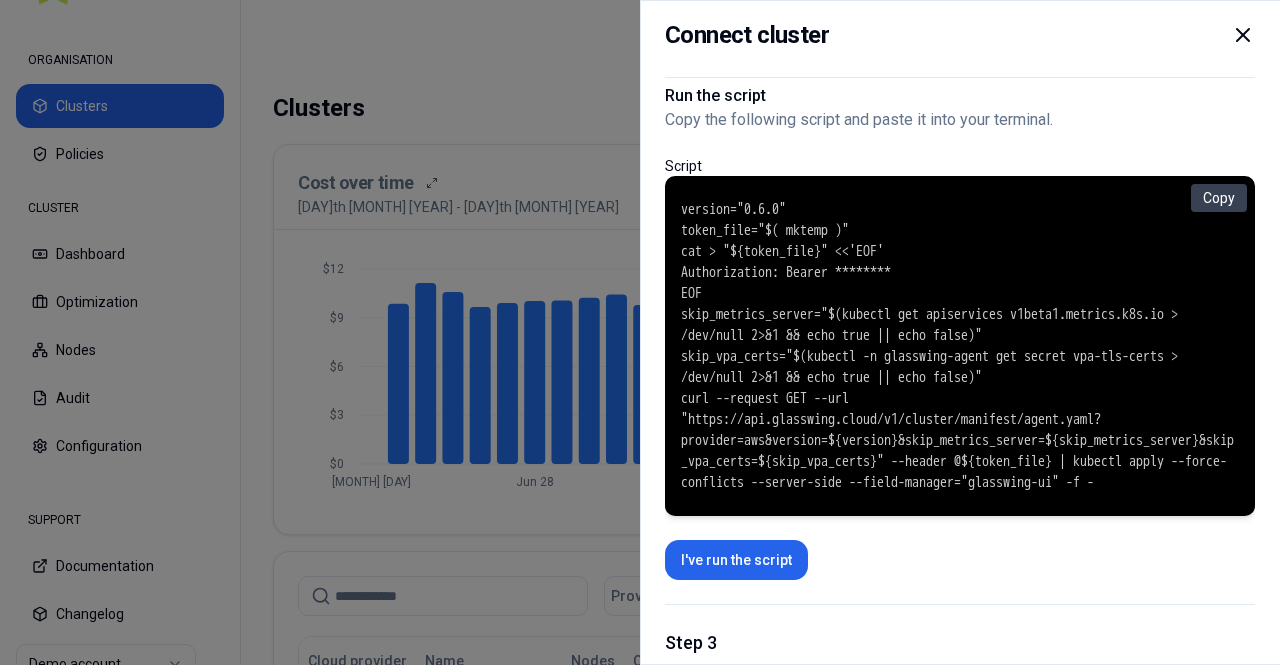 click 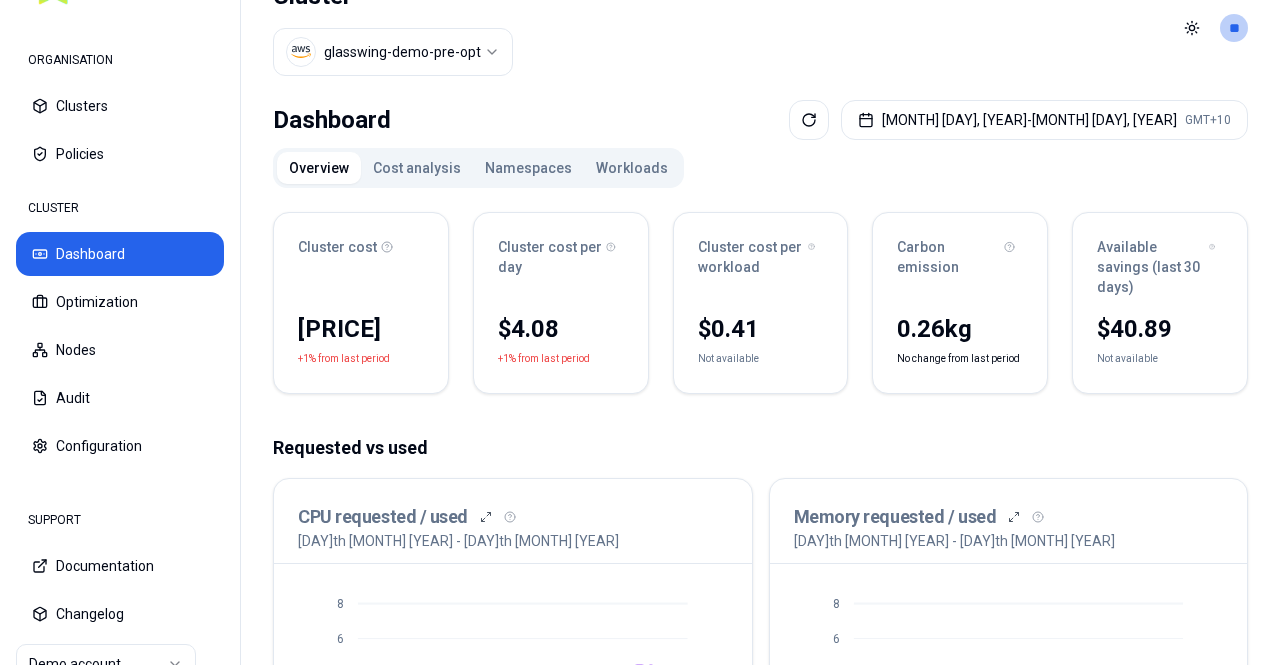 scroll, scrollTop: 0, scrollLeft: 0, axis: both 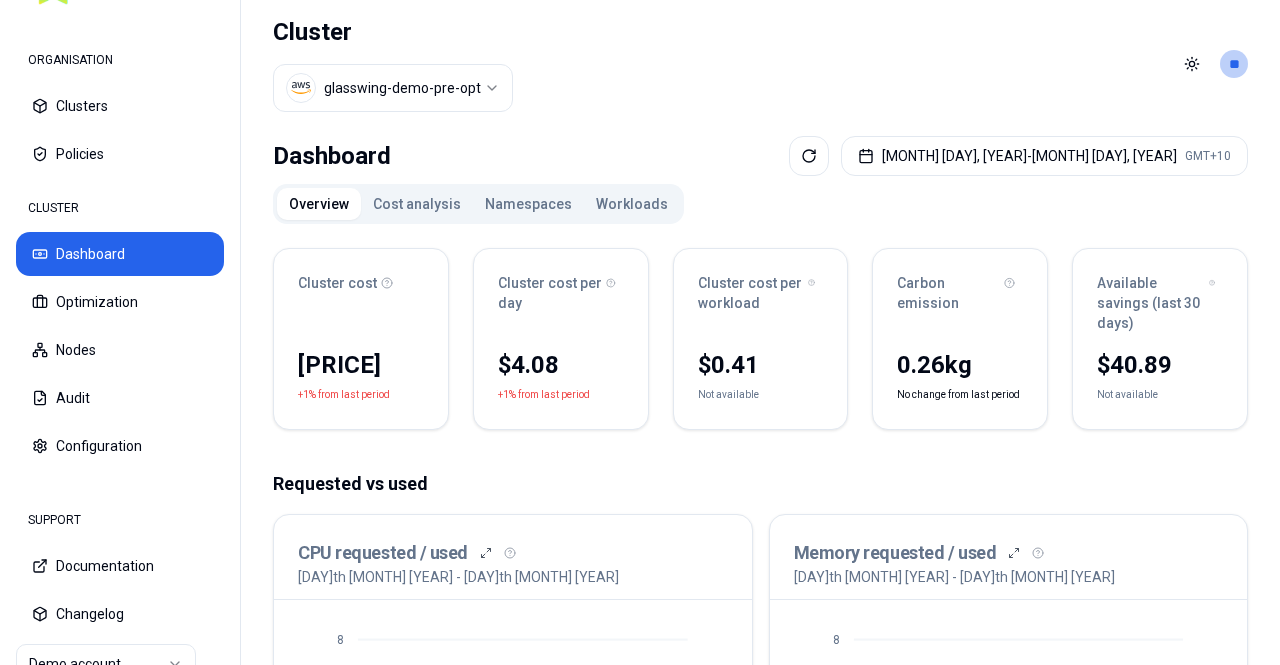 click on "Namespaces" at bounding box center [528, 204] 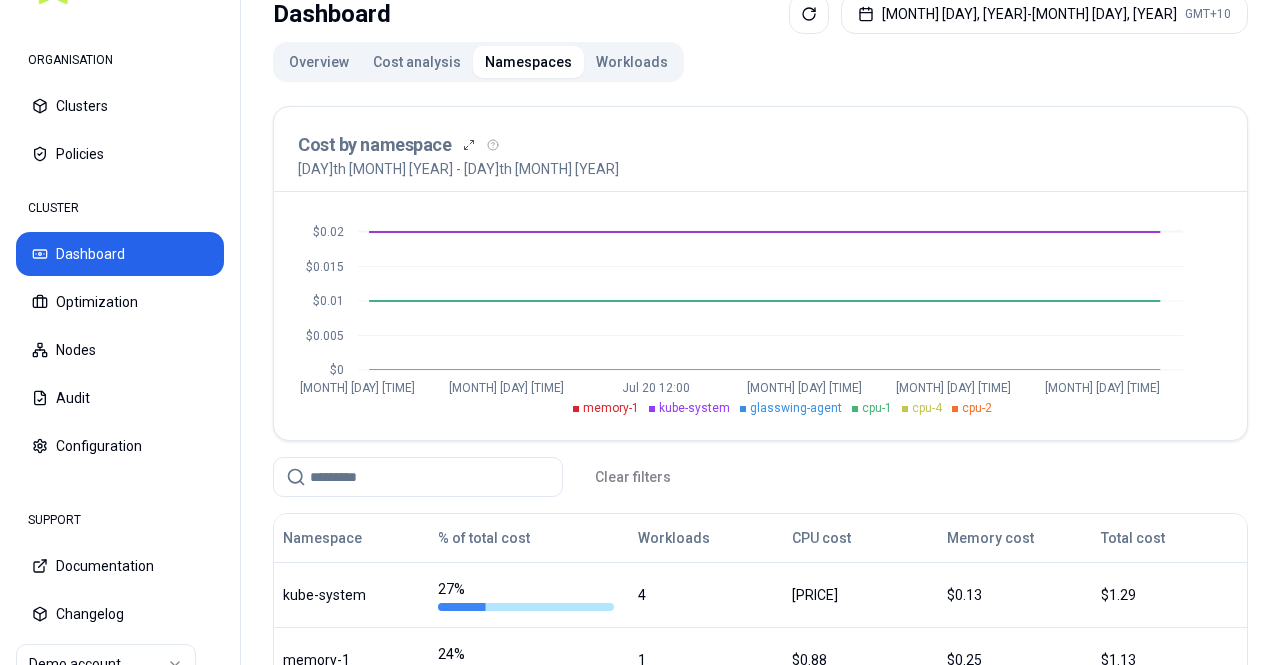 scroll, scrollTop: 0, scrollLeft: 0, axis: both 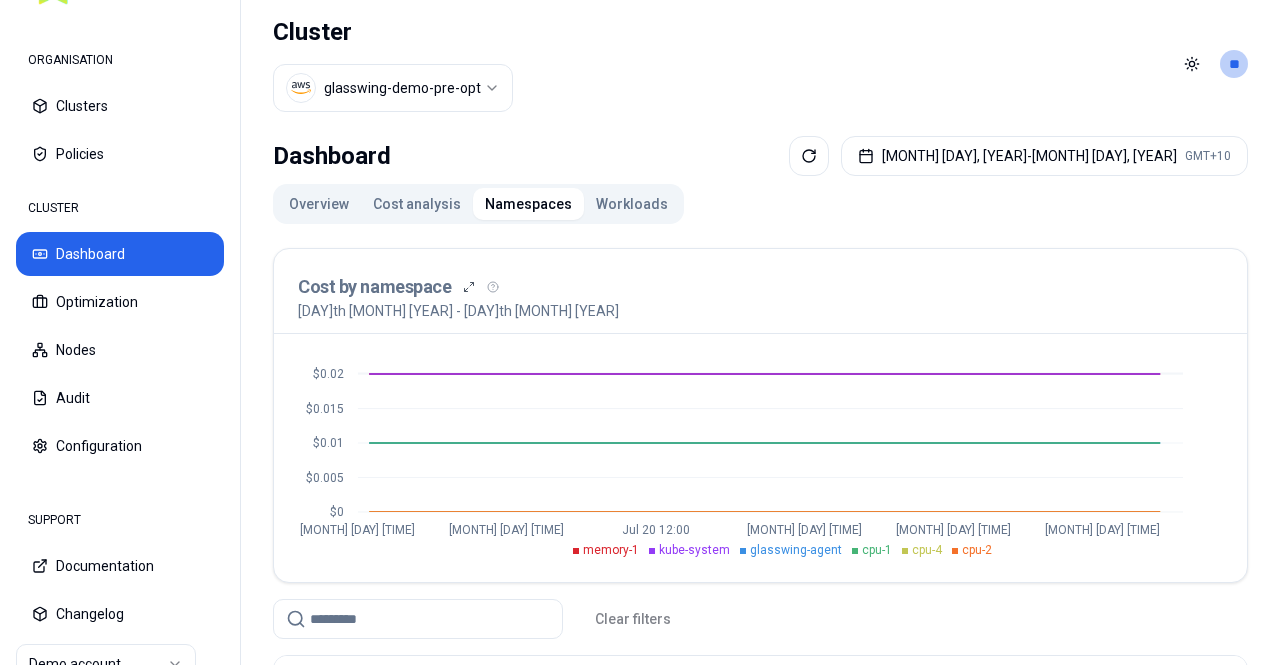 click on "Workloads" at bounding box center [632, 204] 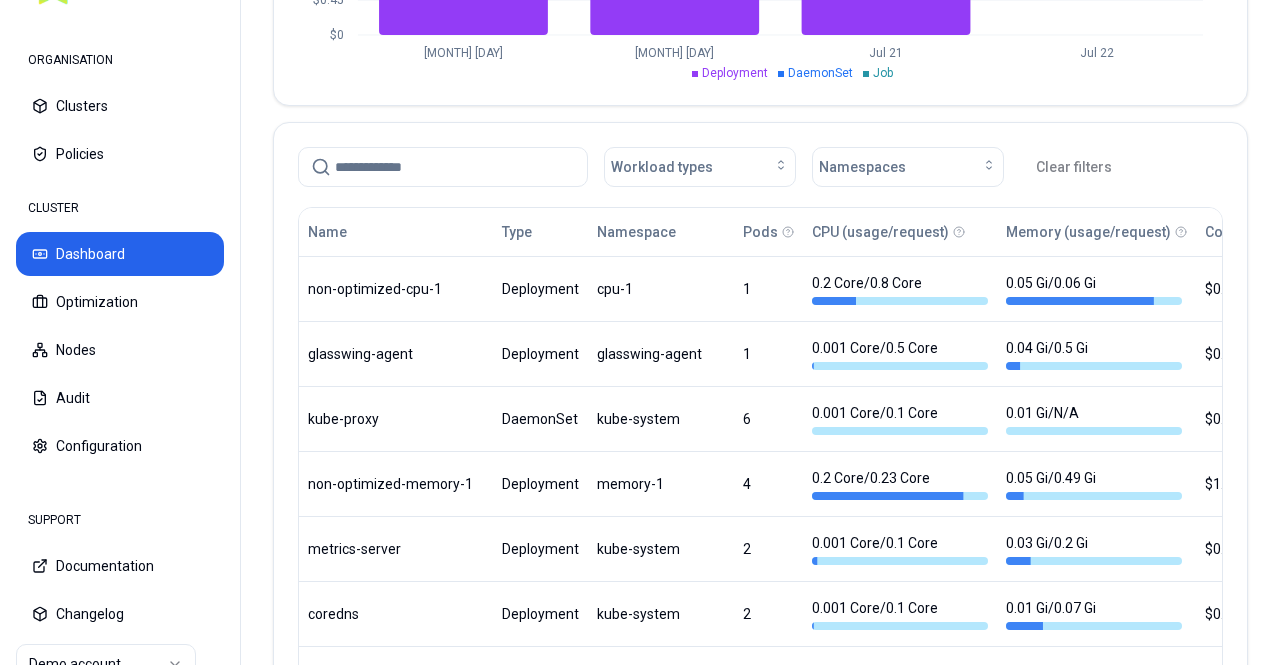 scroll, scrollTop: 1010, scrollLeft: 0, axis: vertical 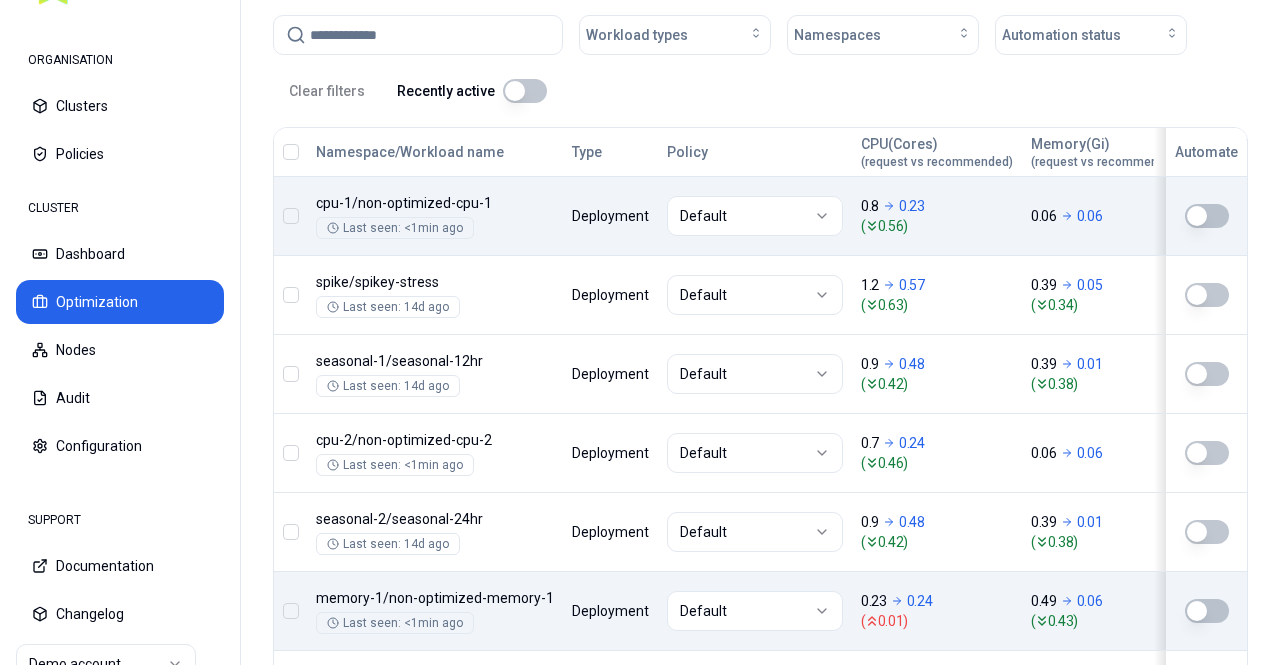 click on "Default" at bounding box center (755, 215) 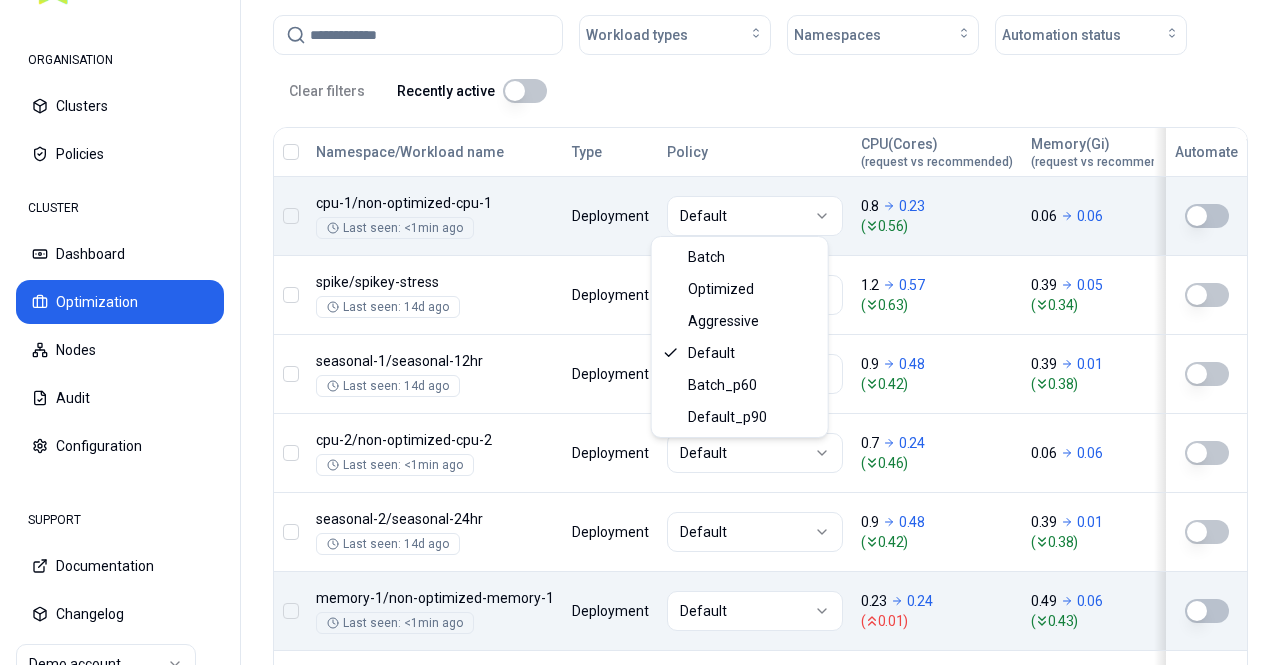 click on "ORGANISATION Clusters Policies CLUSTER Dashboard Optimization Nodes Audit Configuration SUPPORT Documentation Changelog Demo account Cluster glasswing-demo-pre-opt Toggle theme ** ORGANISATION CLUSTER Optimization Efficiency score 49 % CPU 59% MEM 35% Resources (excess) 0.87 Core   ( 35% ) 2.52 Cores 1.65 Cores 1.72 Gi   ( 83% ) 2.08 Gi 0.36 Gi Optimized workloads 0 % 0/4 Available savings (last 30 days) $ 40.89   ( 72 %) $56.83 $15.94 [MONTH] [DAY], [YEAR]  -  [MONTH] [DAY], [YEAR] GMT+10 CPU requested / used 0 0.65 1.3 1.95 2.6 [DATE] [TIME] [DATE] [TIME] [DATE] [TIME] [DATE] [TIME] Request Recommended Request Usage Waste Memory requested / used 0 0.55 1.1 1.65 2.2 [DATE] [TIME] [DATE] [TIME] [DATE] [TIME] [DATE] [TIME] Request Recommended Request Usage Waste Workloads Workload types Namespaces Automation status Clear filters Recently active Namespace/Workload name Type Policy CPU(Cores) (request vs recommended) Memory(Gi) (request vs recommended) Available savings (last 30 days) Replica(s) Automate cpu-1 / non-optimized-cpu-1" at bounding box center [640, 332] 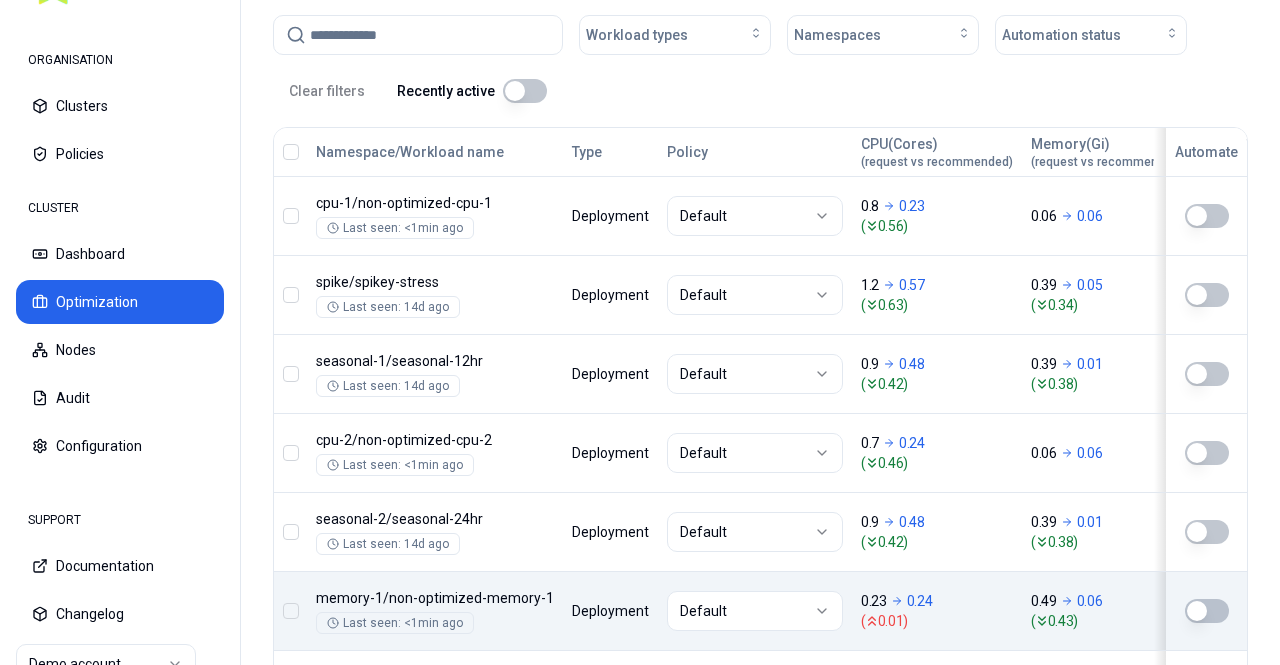 click on "ORGANISATION Clusters Policies CLUSTER Dashboard Optimization Nodes Audit Configuration SUPPORT Documentation Changelog Demo account Cluster glasswing-demo-pre-opt Toggle theme ** ORGANISATION CLUSTER Optimization Efficiency score 49 % CPU 59% MEM 35% Resources (excess) 0.87 Core   ( 35% ) 2.52 Cores 1.65 Cores 1.72 Gi   ( 83% ) 2.08 Gi 0.36 Gi Optimized workloads 0 % 0/4 Available savings (last 30 days) $ 40.89   ( 72 %) $56.83 $15.94 [MONTH] [DAY], [YEAR]  -  [MONTH] [DAY], [YEAR] GMT+10 CPU requested / used 0 0.65 1.3 1.95 2.6 [DATE] [TIME] [DATE] [TIME] [DATE] [TIME] [DATE] [TIME] Request Recommended Request Usage Waste Memory requested / used 0 0.55 1.1 1.65 2.2 [DATE] [TIME] [DATE] [TIME] [DATE] [TIME] [DATE] [TIME] Request Recommended Request Usage Waste Workloads Workload types Namespaces Automation status Clear filters Recently active Namespace/Workload name Type Policy CPU(Cores) (request vs recommended) Memory(Gi) (request vs recommended) Available savings (last 30 days) Replica(s) Automate cpu-1 / non-optimized-cpu-1" at bounding box center (640, 332) 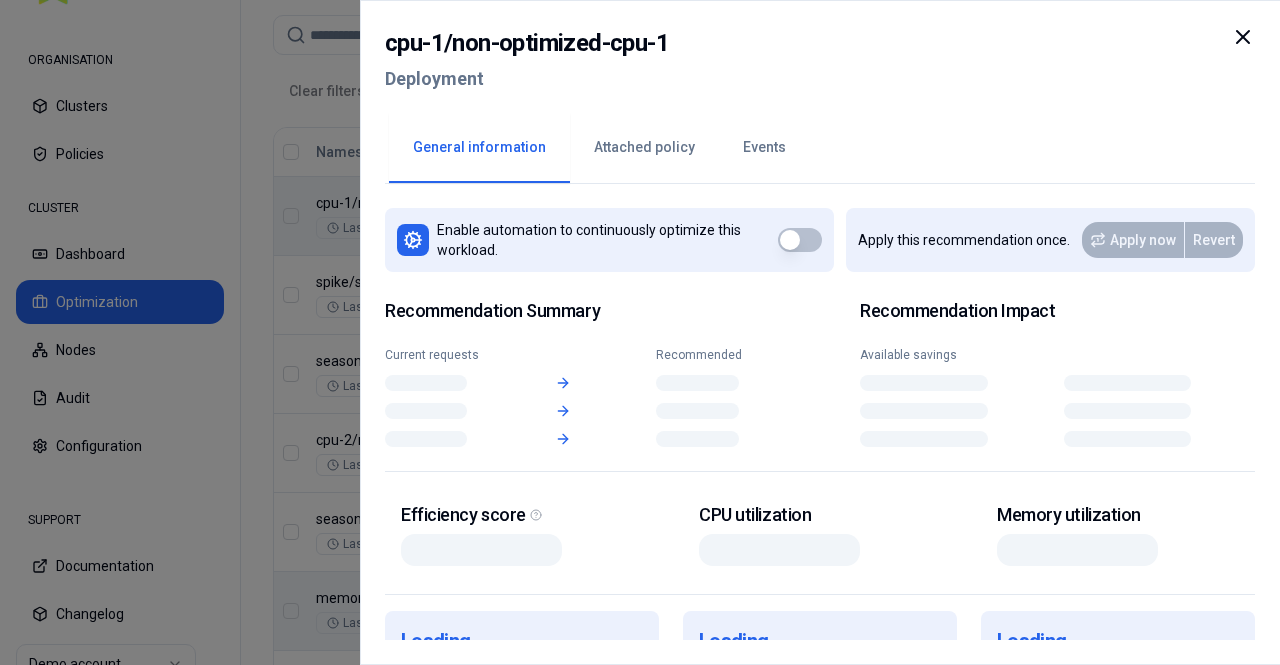 click on "ORGANISATION Clusters Policies CLUSTER Dashboard Optimization Nodes Audit Configuration SUPPORT Documentation Changelog Demo account Cluster glasswing-demo-pre-opt Toggle theme ** ORGANISATION CLUSTER Optimization Efficiency score 49 % CPU 59% MEM 35% Resources (excess) 0.87 Core   ( 35% ) 2.52 Cores 1.65 Cores 1.72 Gi   ( 83% ) 2.08 Gi 0.36 Gi Optimized workloads 0 % 0/4 Available savings (last 30 days) $ 40.89   ( 72 %) $56.83 $15.94 [MONTH] [DAY], [YEAR]  -  [MONTH] [DAY], [YEAR] GMT+10 CPU requested / used 0 0.65 1.3 1.95 2.6 [DATE] [TIME] [DATE] [TIME] [DATE] [TIME] [DATE] [TIME] Request Recommended Request Usage Waste Memory requested / used 0 0.55 1.1 1.65 2.2 [DATE] [TIME] [DATE] [TIME] [DATE] [TIME] [DATE] [TIME] Request Recommended Request Usage Waste Workloads Workload types Namespaces Automation status Clear filters Recently active Namespace/Workload name Type Policy CPU(Cores) (request vs recommended) Memory(Gi) (request vs recommended) Available savings (last 30 days) Replica(s) Automate cpu-1 / non-optimized-cpu-1" at bounding box center (640, 332) 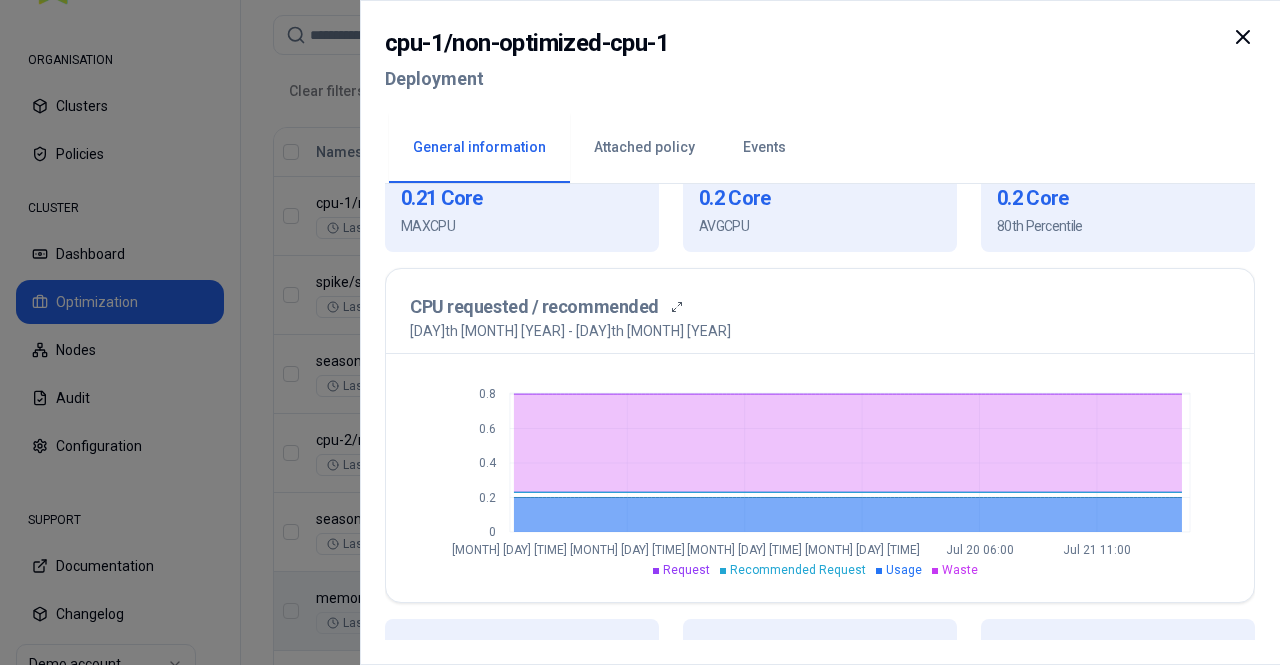 scroll, scrollTop: 460, scrollLeft: 0, axis: vertical 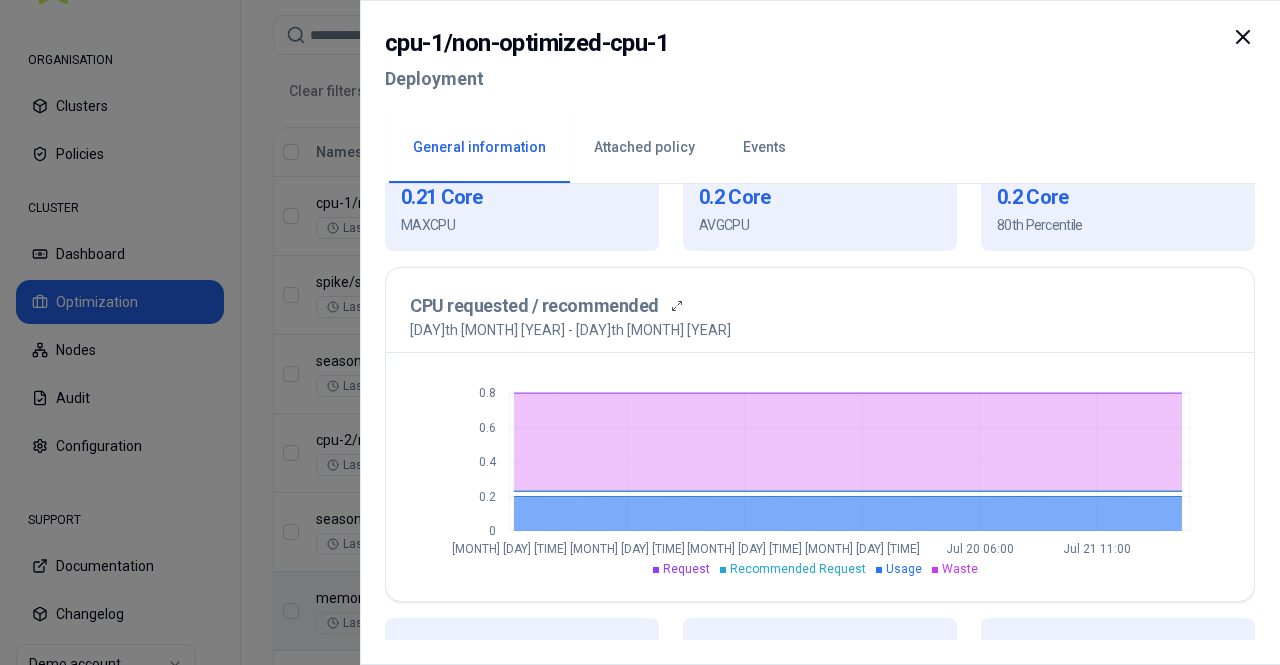 click on "cpu-1 / non-optimized-cpu-1 Deployment General information Attached policy Events Enable automation to continuously optimize this workload. Apply this recommendation once. Apply now Revert Recommendation Summary Current requests [PRICE]/mth Recommended [PRICE]/mth 0.8 Core 0.23 Core 0.06 Gi 0.06 Gi Recommendation Impact Available savings [PRICE]/mth 62% 0.56 Core 71% 0.001 Gi 2% Efficiency score 49% in last 24hrs CPU utilization 25% in last 24hrs Memory utilization 84% in last 24hrs 0.21 Core MAX  CPU 0.2 Core AVG  CPU 0.2 Core 80th Percentile CPU requested / recommended [DATE] - [DATE] 0 0.2 0.4 0.6 0.8 [DATE] [TIME] [DATE] [TIME] [DATE] [TIME] [DATE] [TIME] Request Recommended Request Usage Waste 0.05 Gi MAX  Mem 0.05 Gi AVG  Mem 0.05 Gi 80th Percentile Memory requested / recommended [DATE] - [DATE] 0 0.015 0.03 0.045 0.06 [DATE] [TIME] [DATE] [TIME] [DATE] [TIME] [DATE] [TIME] Request Recommended Request memoryRecommended Usage Waste" at bounding box center [820, 332] 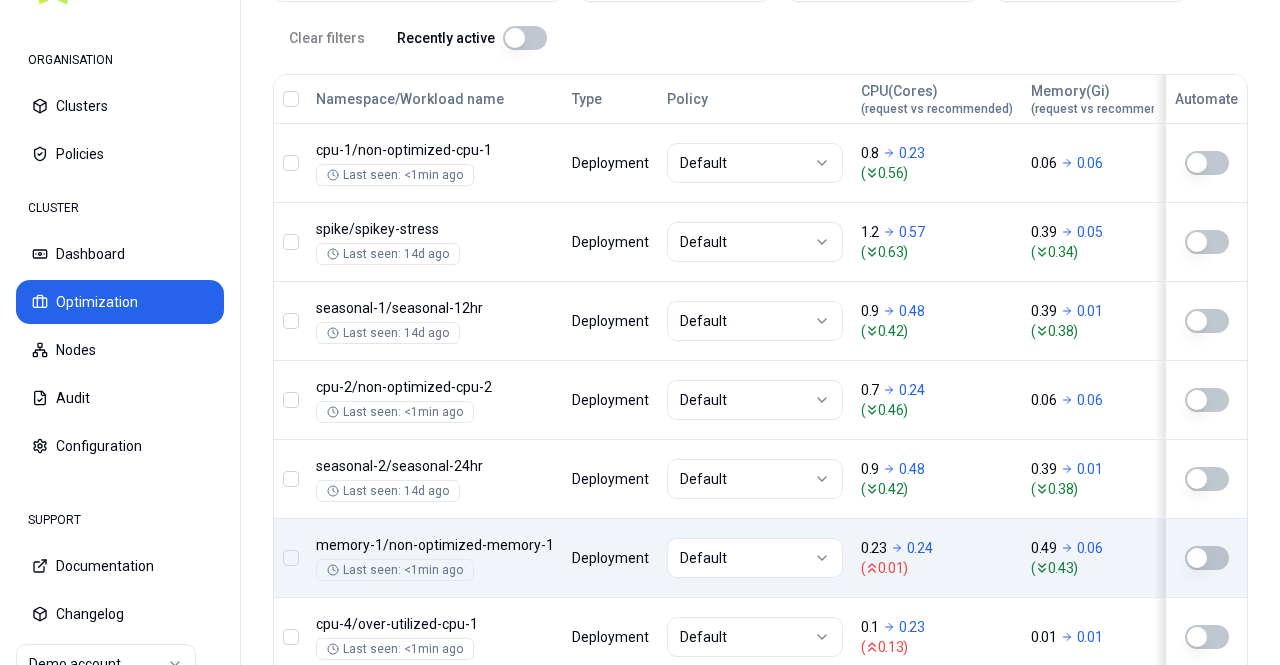 scroll, scrollTop: 975, scrollLeft: 0, axis: vertical 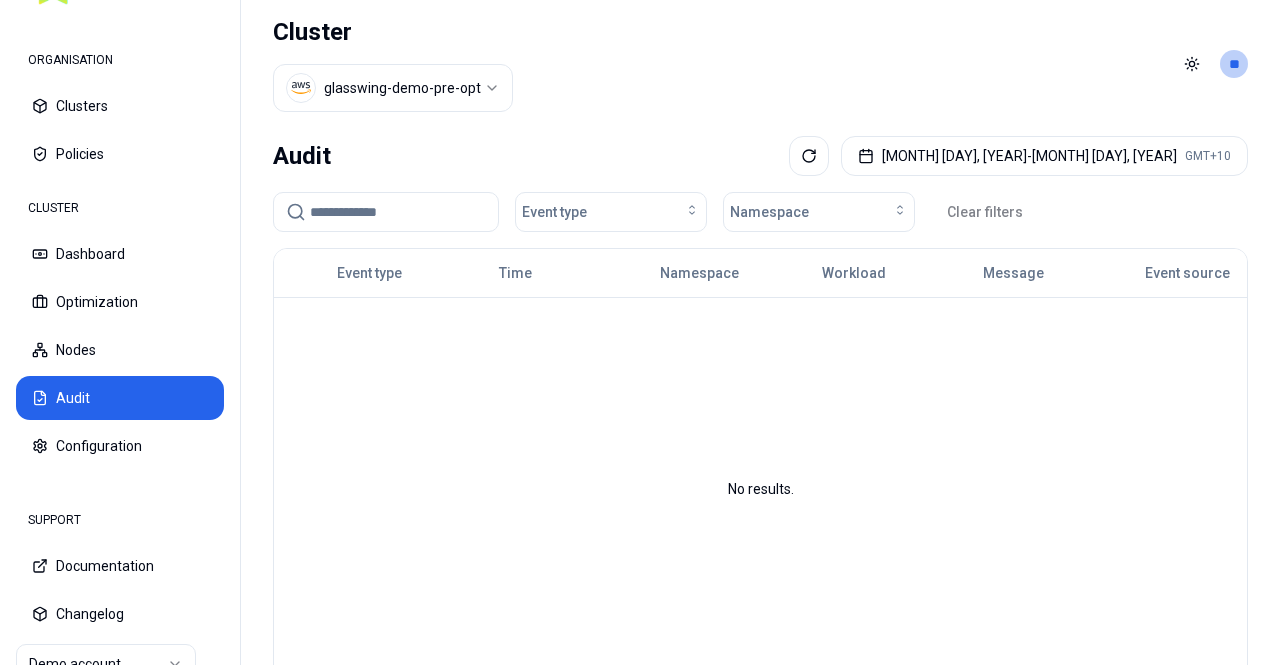 click on "ORGANISATION Clusters Policies CLUSTER Dashboard Optimization Nodes Audit Configuration SUPPORT Documentation Changelog Demo account" at bounding box center [120, 332] 